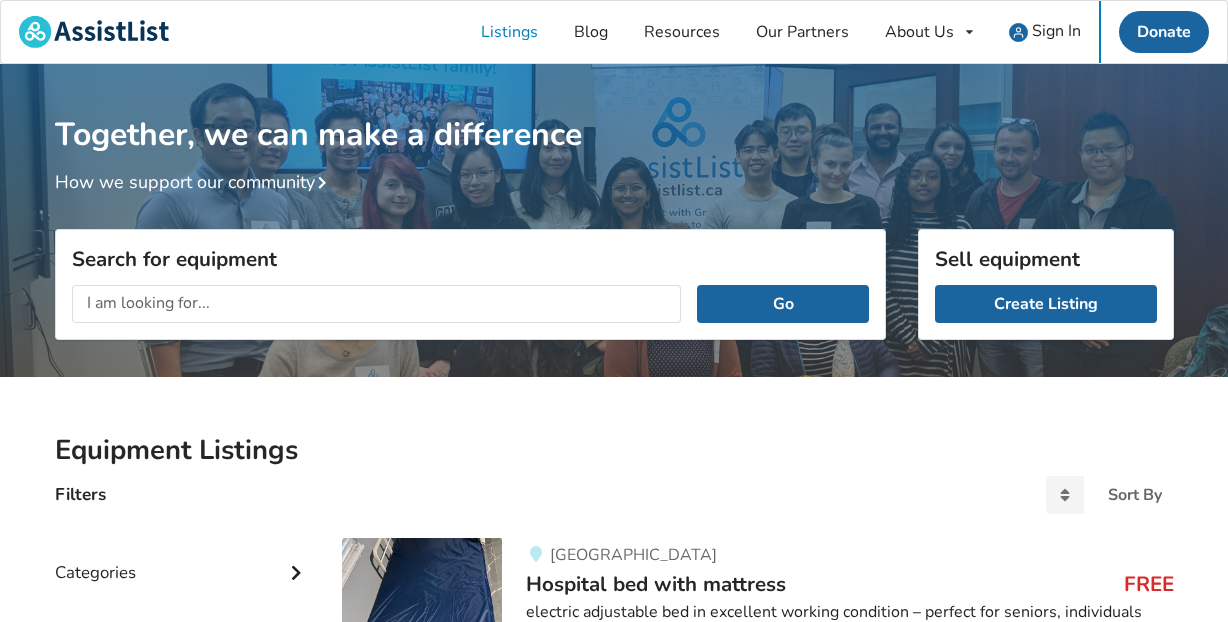 scroll, scrollTop: 0, scrollLeft: 0, axis: both 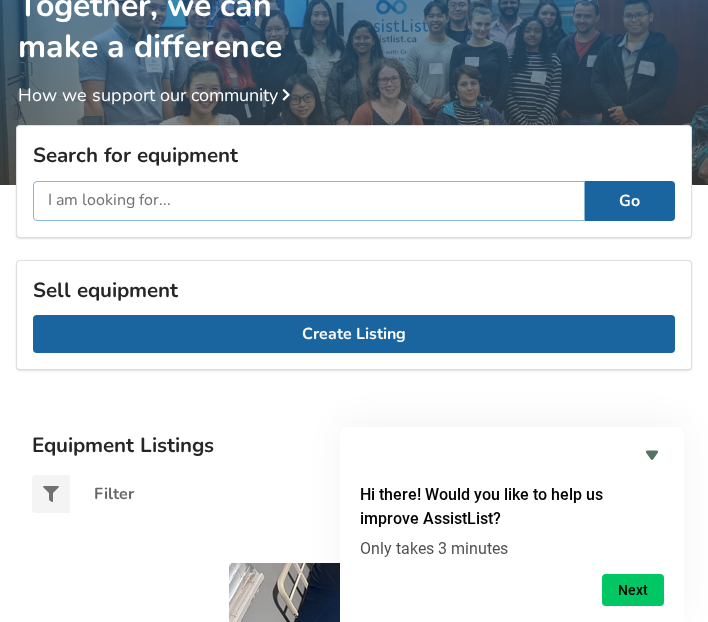click at bounding box center [309, 201] 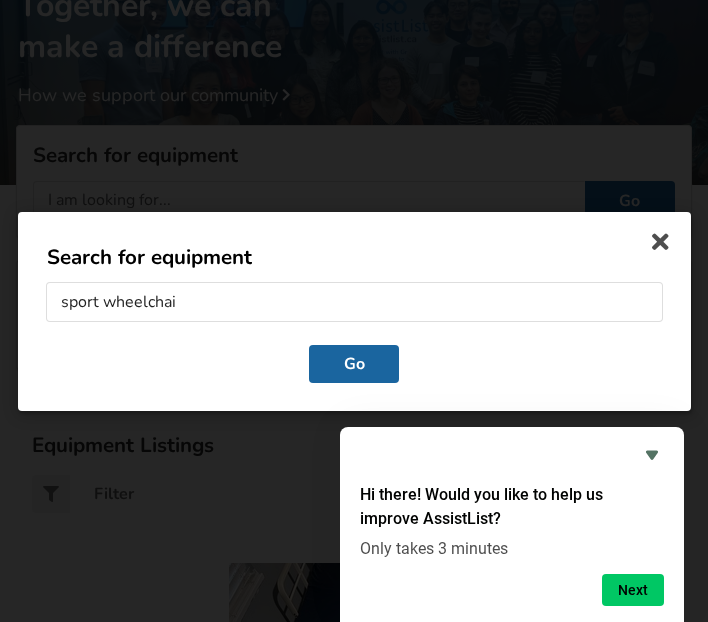 type on "sport wheelchair" 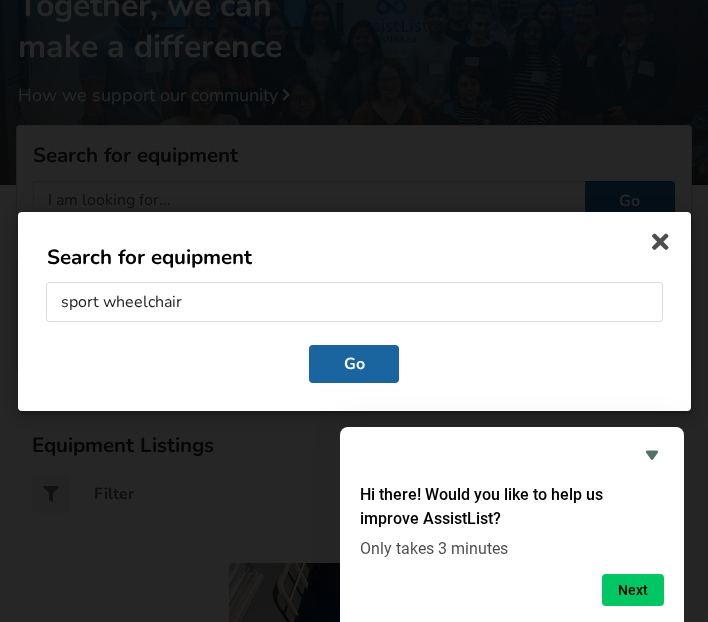 click on "Go" at bounding box center [354, 363] 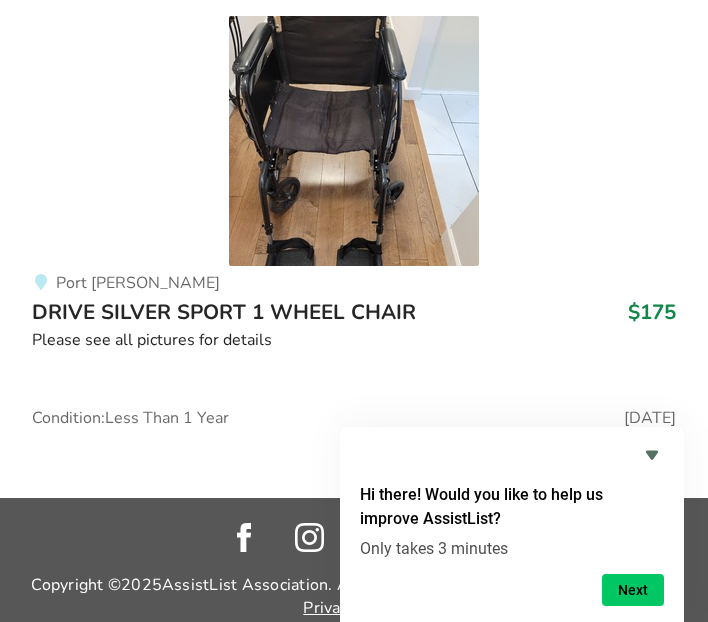 scroll, scrollTop: 712, scrollLeft: 0, axis: vertical 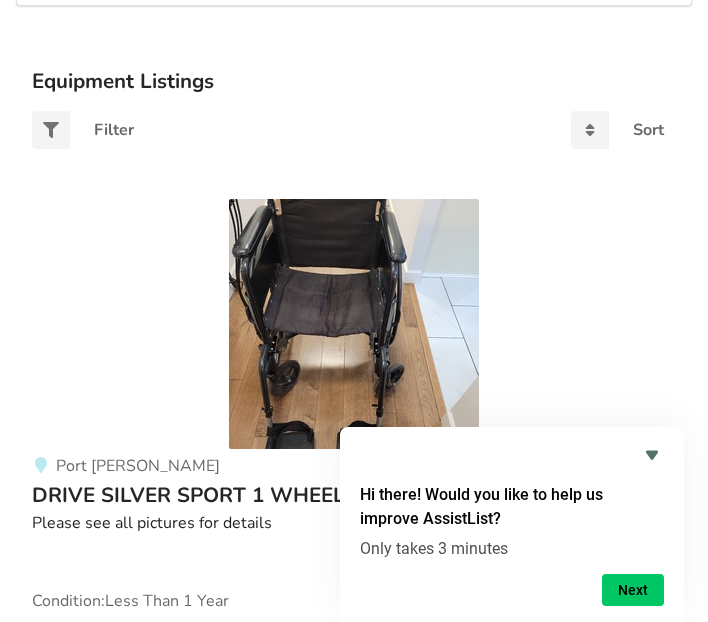 click at bounding box center [354, 324] 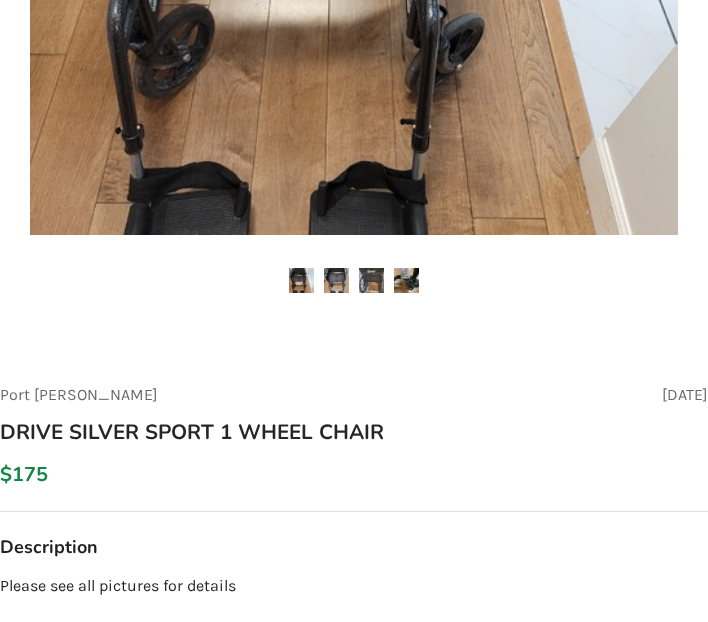 scroll, scrollTop: 576, scrollLeft: 0, axis: vertical 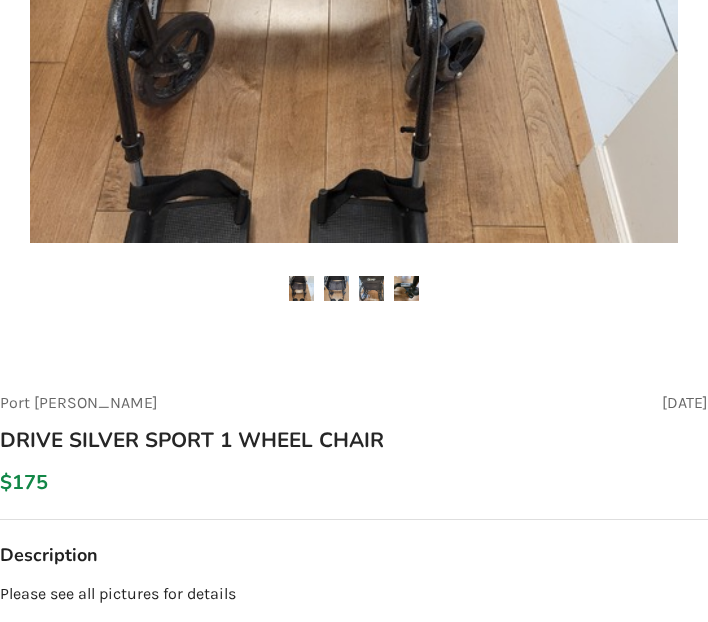 click at bounding box center [336, 288] 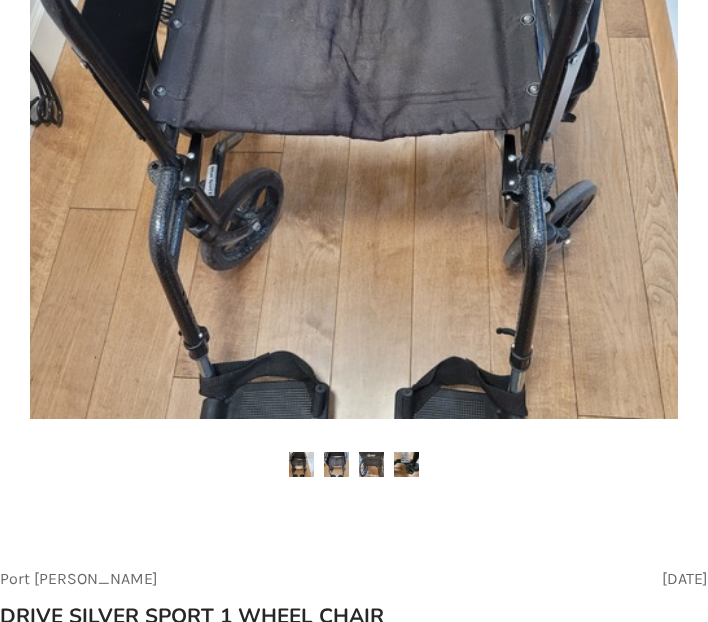 scroll, scrollTop: 468, scrollLeft: 0, axis: vertical 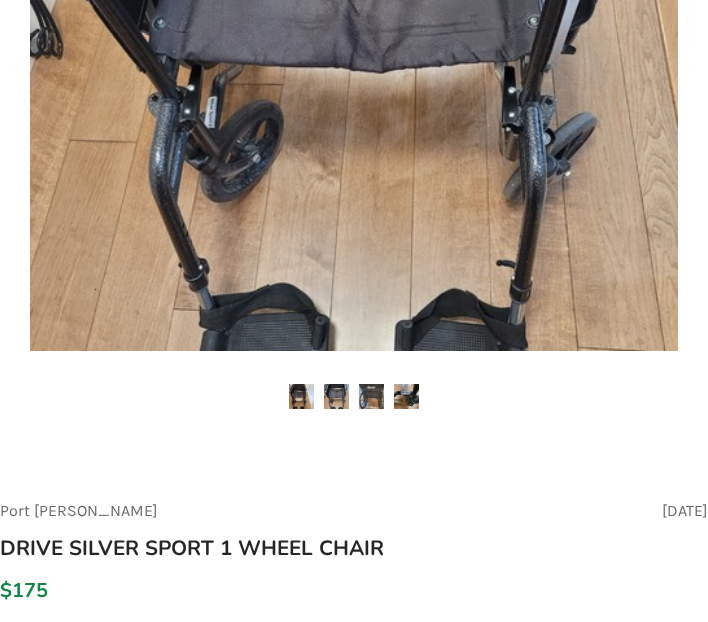click at bounding box center [371, 396] 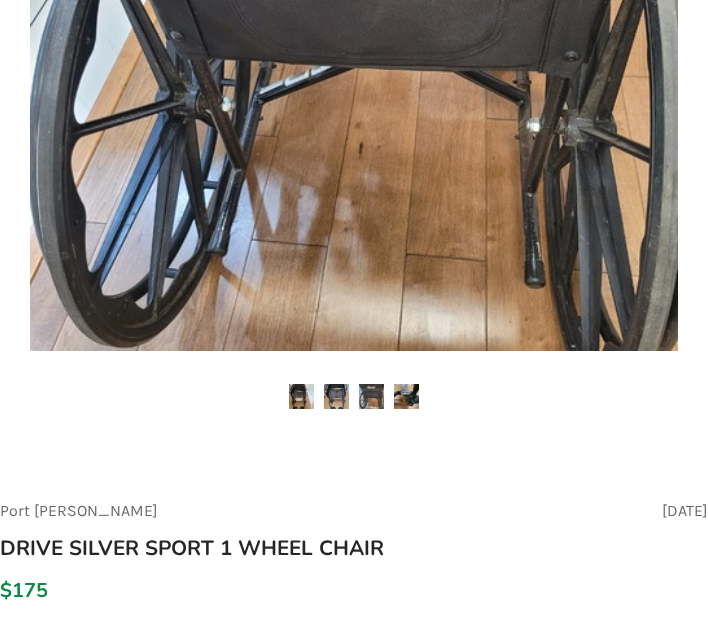 click at bounding box center (406, 396) 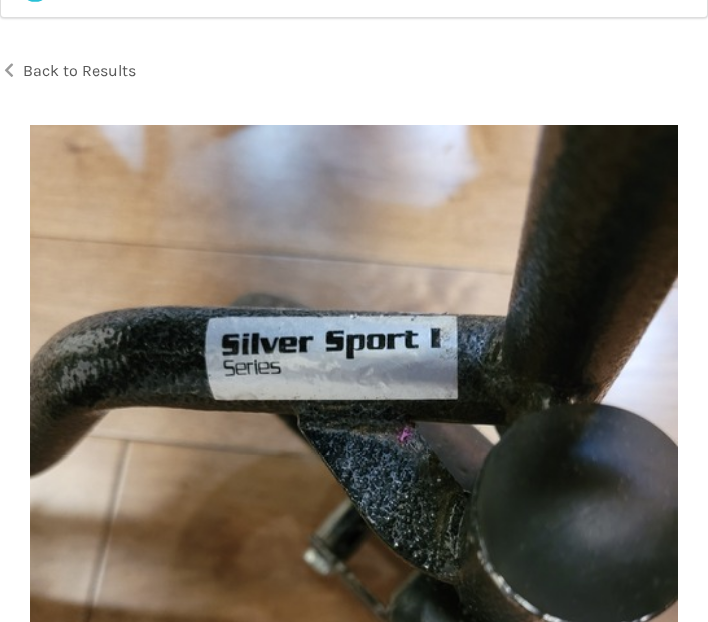 scroll, scrollTop: 0, scrollLeft: 0, axis: both 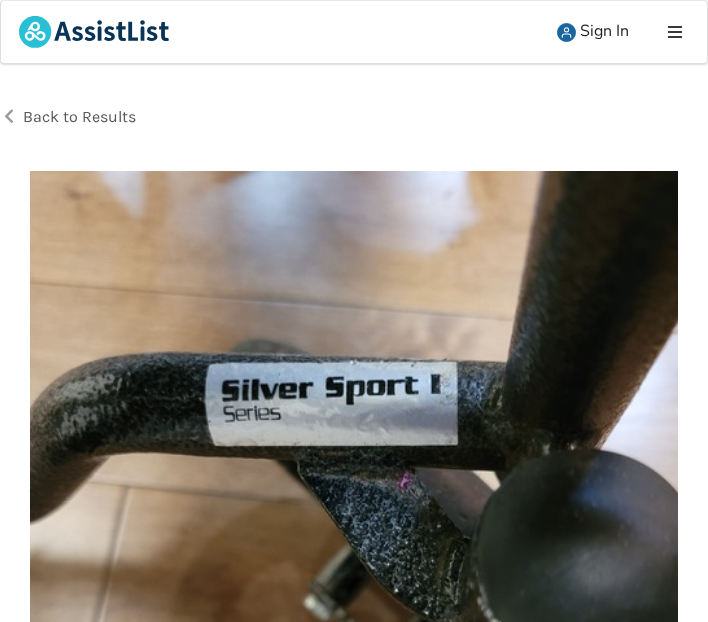 click on "Back to Results" at bounding box center [79, 116] 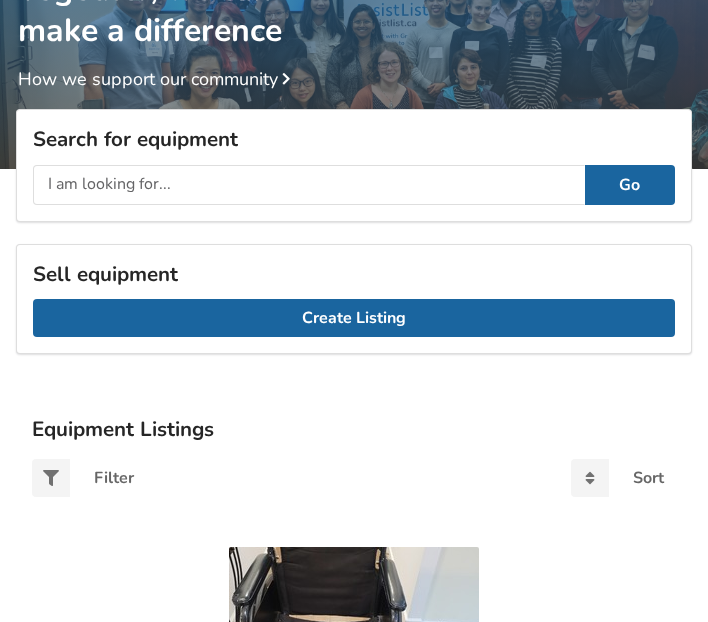 scroll, scrollTop: 0, scrollLeft: 0, axis: both 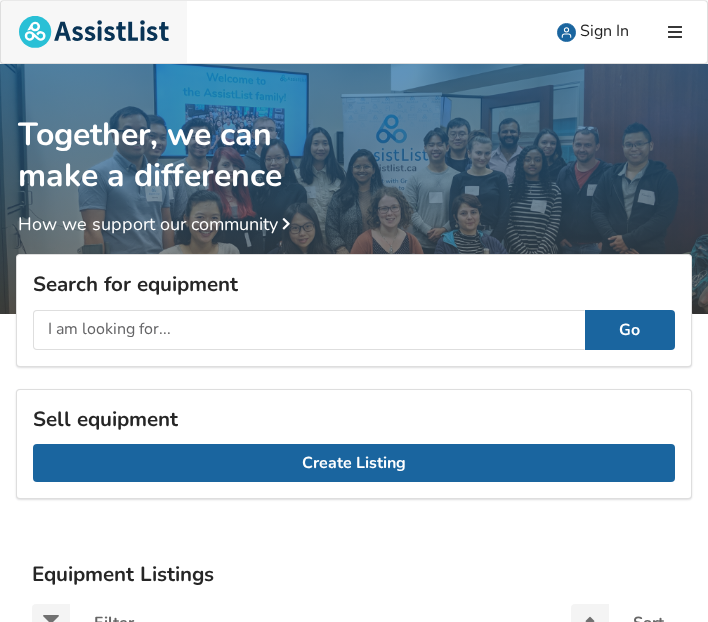click at bounding box center [94, 32] 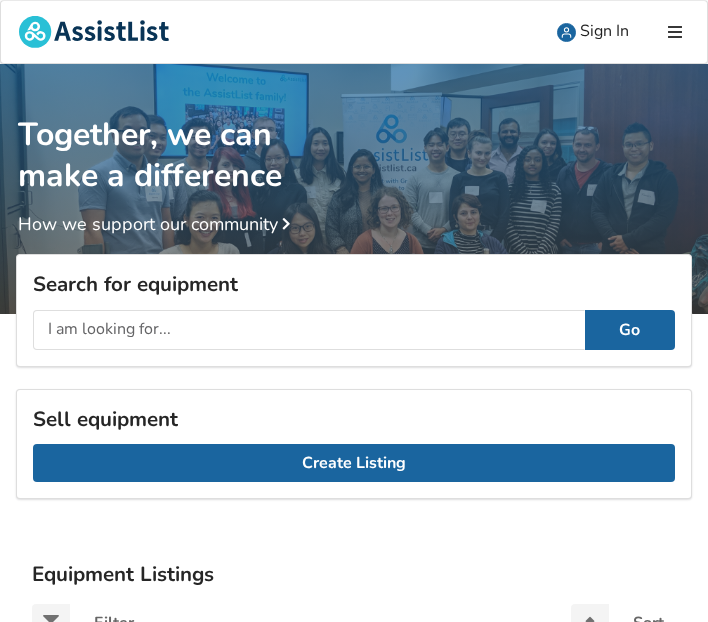 scroll, scrollTop: 0, scrollLeft: 0, axis: both 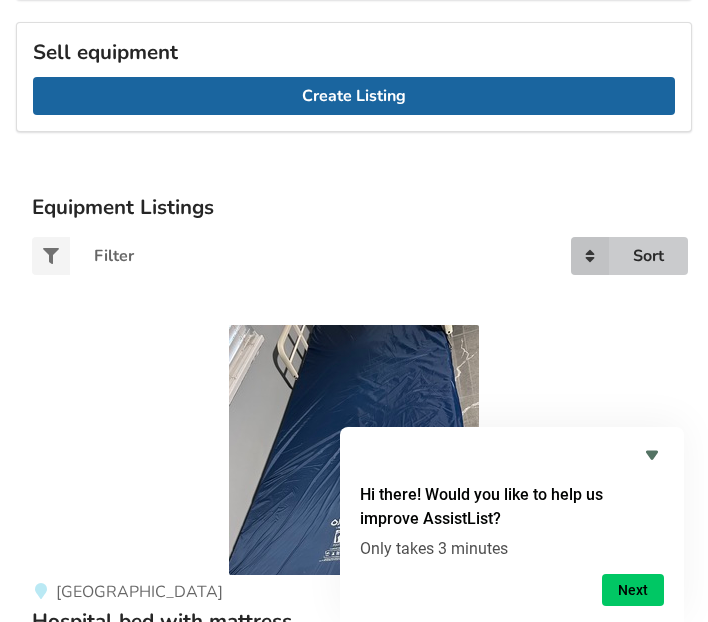 click at bounding box center (590, 256) 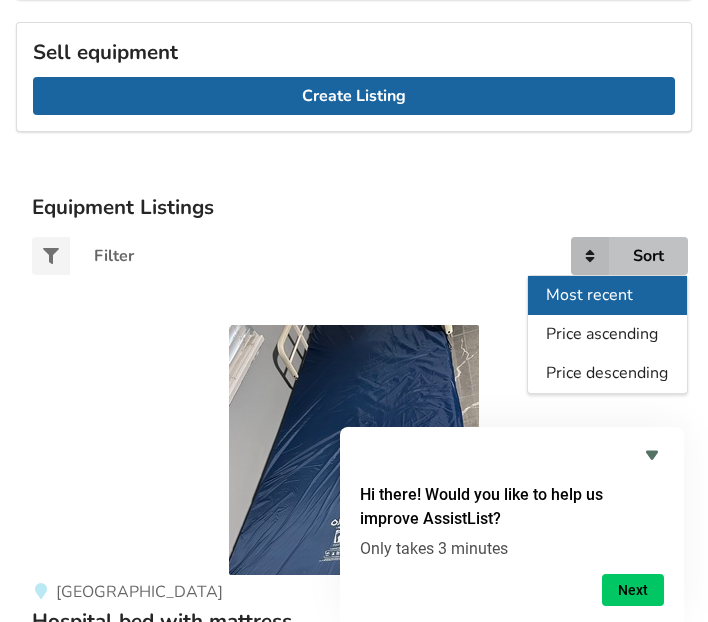 click on "Most recent" at bounding box center [607, 295] 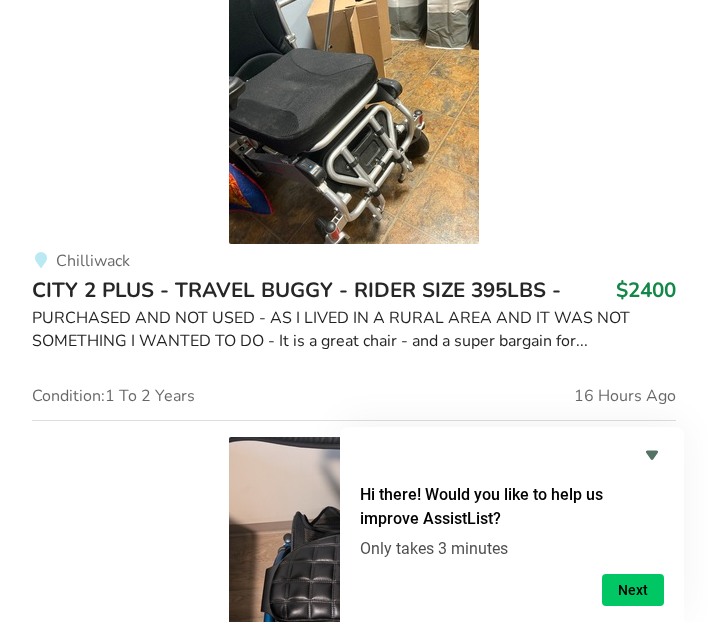 scroll, scrollTop: 4921, scrollLeft: 0, axis: vertical 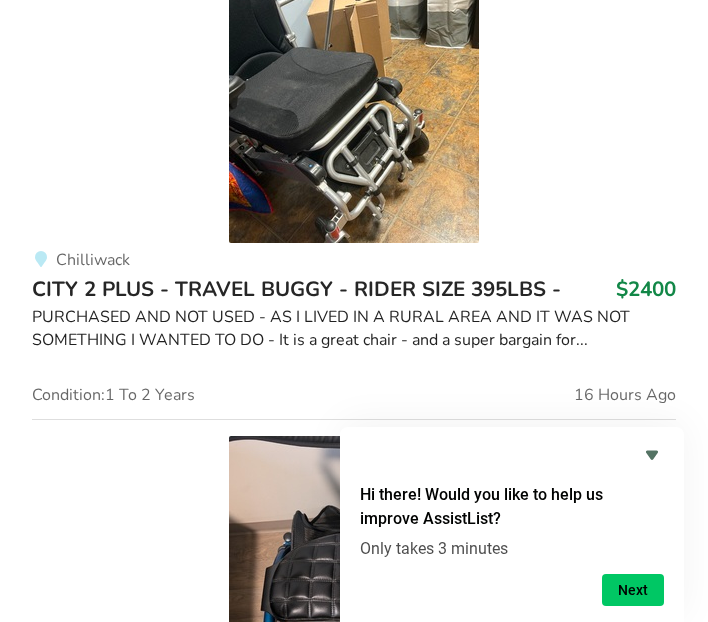 click on "Chilliwack  CITY 2 PLUS - TRAVEL BUGGY - RIDER SIZE 395LBS -  $2400
PURCHASED AND NOT USED - AS I LIVED IN A RURAL AREA AND IT WAS NOT SOMETHING I WANTED TO DO - It is a great chair - and a super bargain for... Condition:  1 To 2 Years 16 Hours Ago" at bounding box center [354, 323] 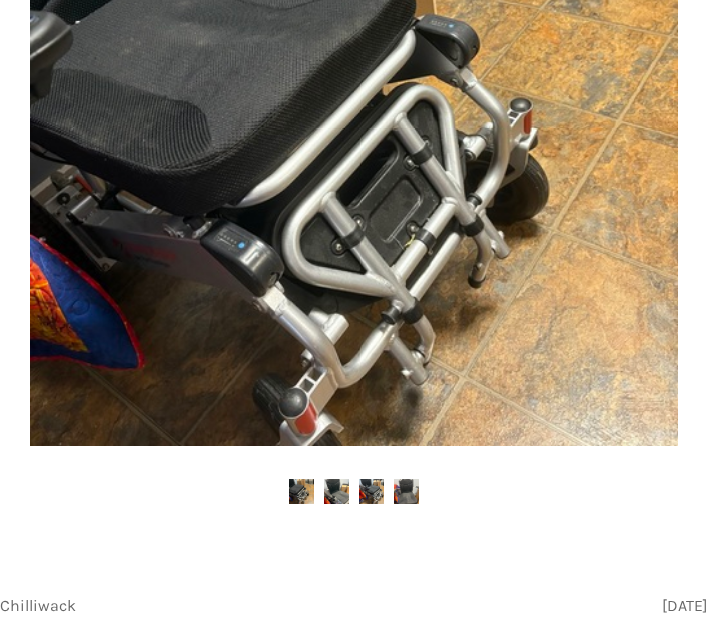 scroll, scrollTop: 389, scrollLeft: 0, axis: vertical 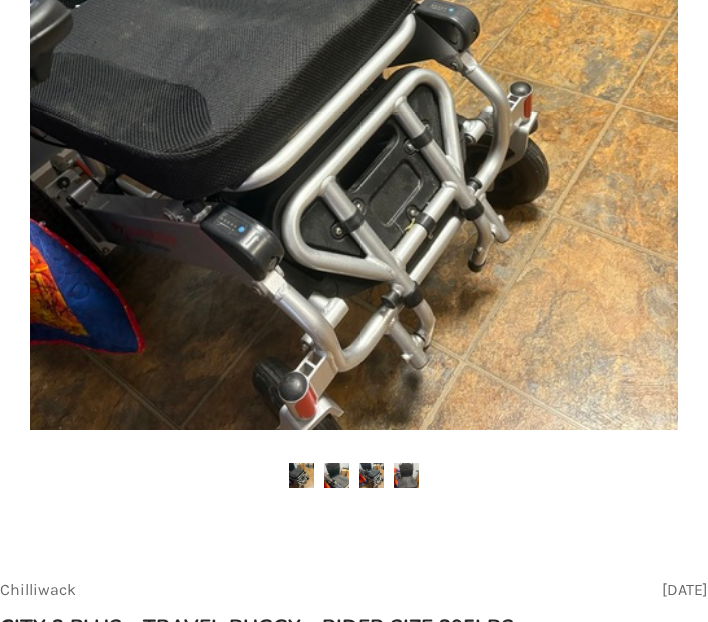 click at bounding box center (336, 475) 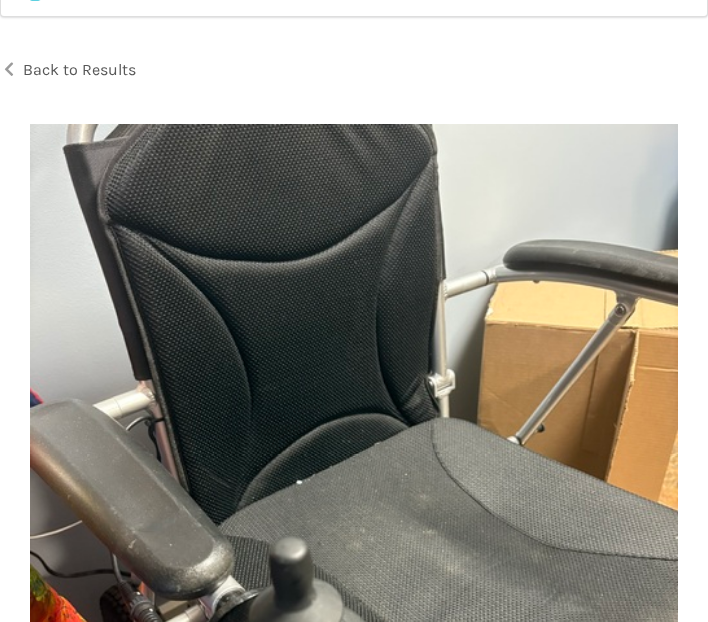 scroll, scrollTop: 0, scrollLeft: 0, axis: both 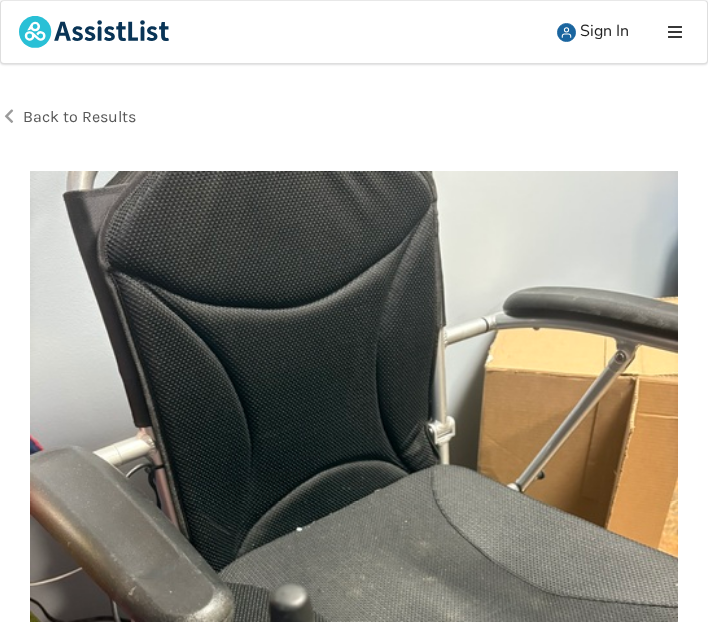 click on "Back to Results" at bounding box center (177, 117) 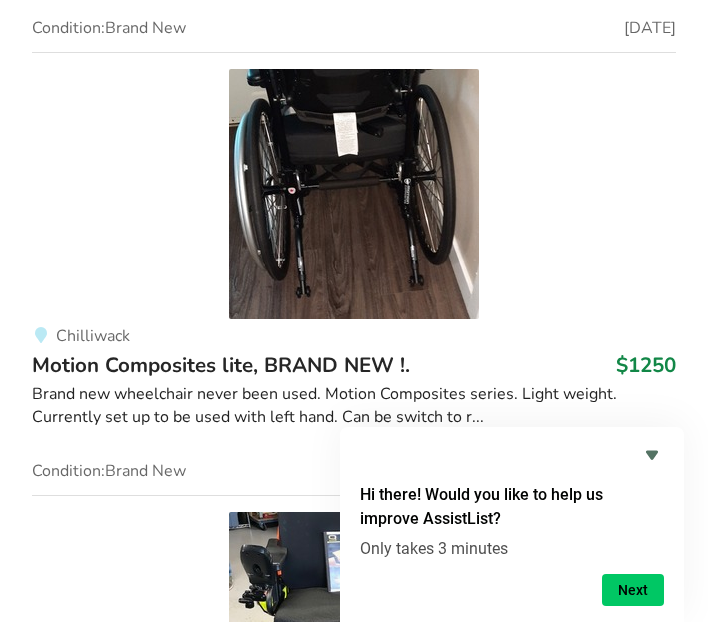 scroll, scrollTop: 19243, scrollLeft: 0, axis: vertical 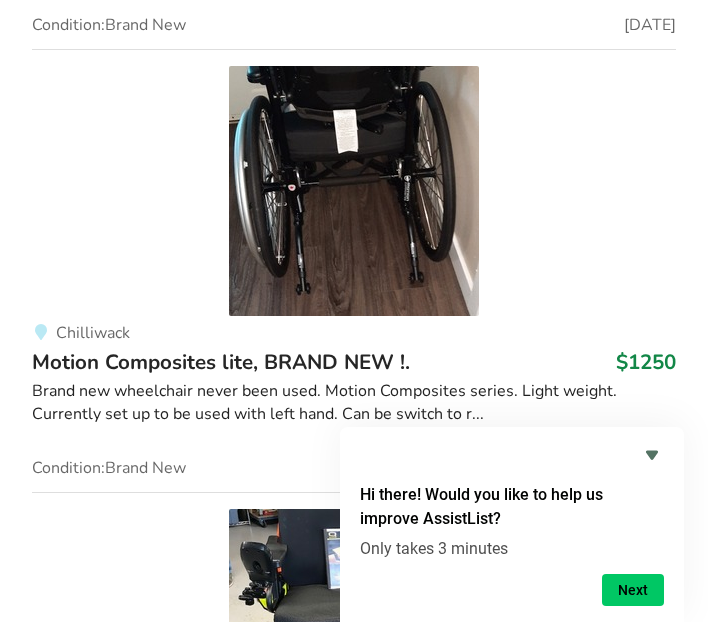 click on "Motion Composites lite, BRAND NEW !." at bounding box center [221, 362] 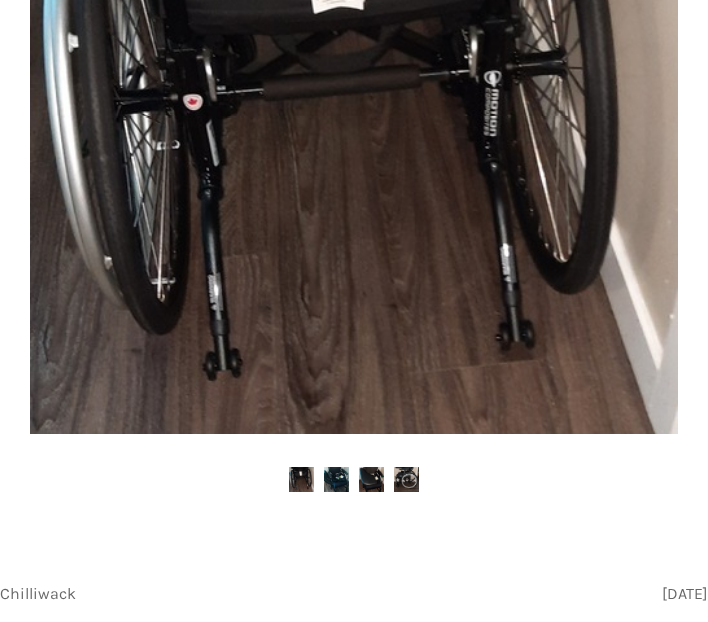 scroll, scrollTop: 387, scrollLeft: 0, axis: vertical 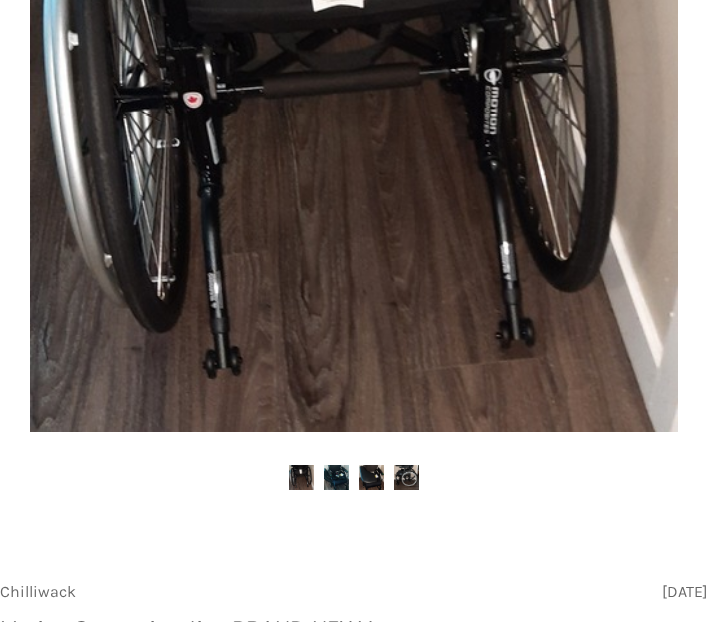 click at bounding box center [336, 477] 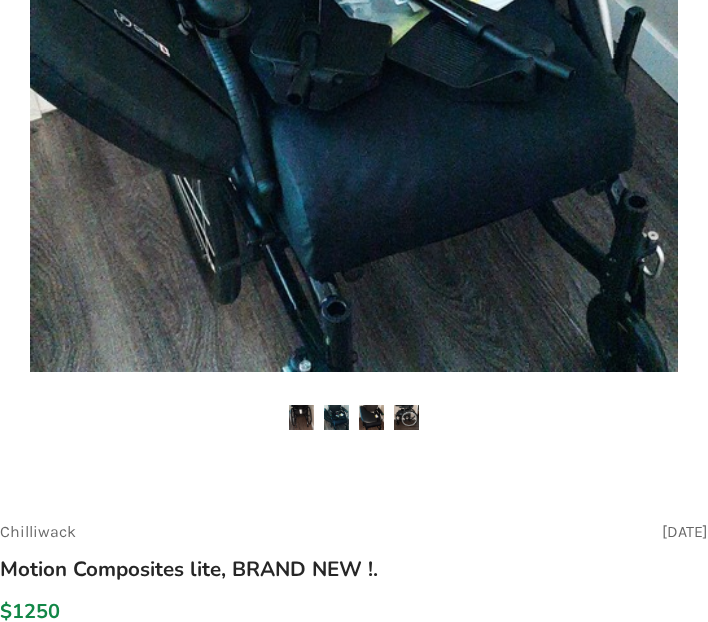 scroll, scrollTop: 454, scrollLeft: 0, axis: vertical 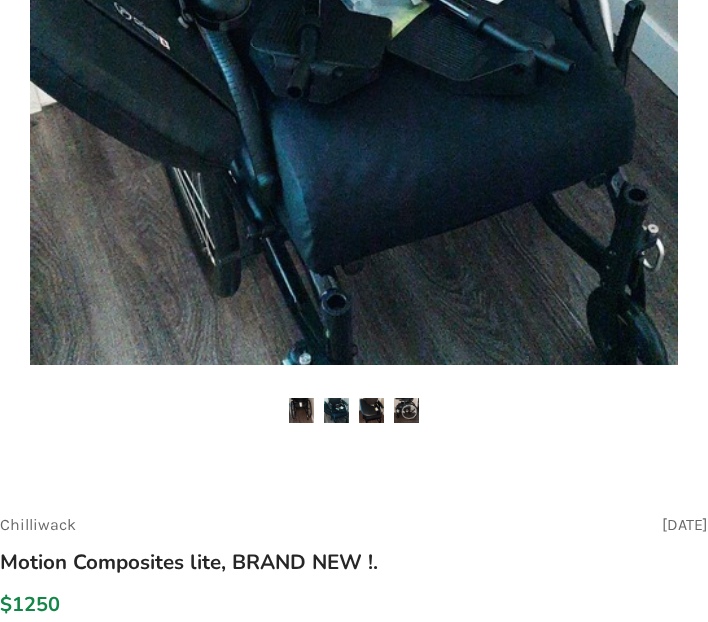 click at bounding box center [371, 410] 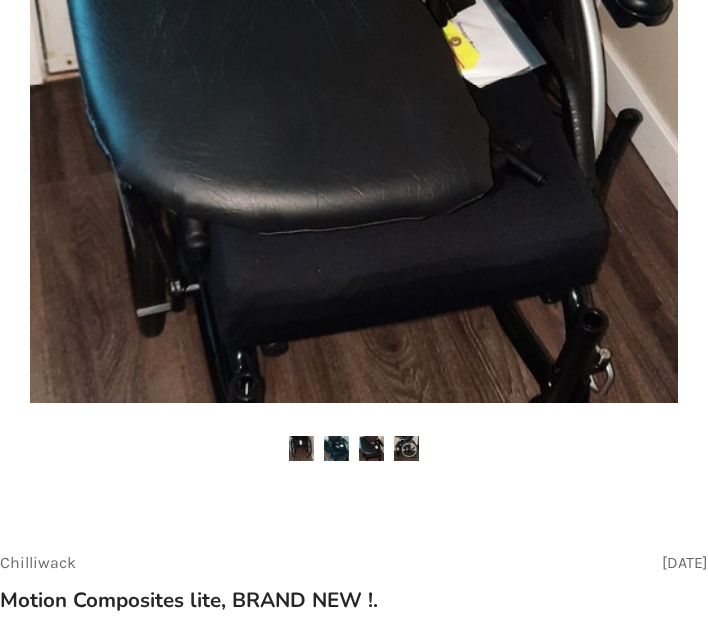 scroll, scrollTop: 440, scrollLeft: 0, axis: vertical 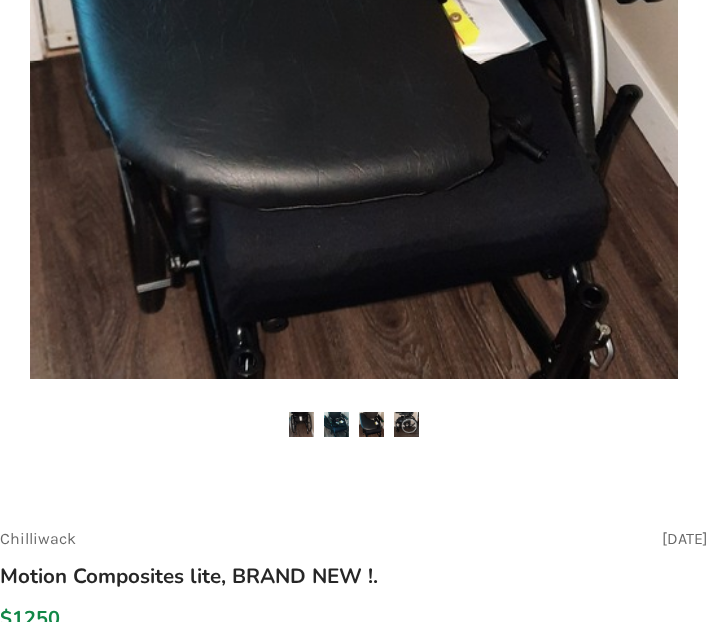 click at bounding box center (406, 424) 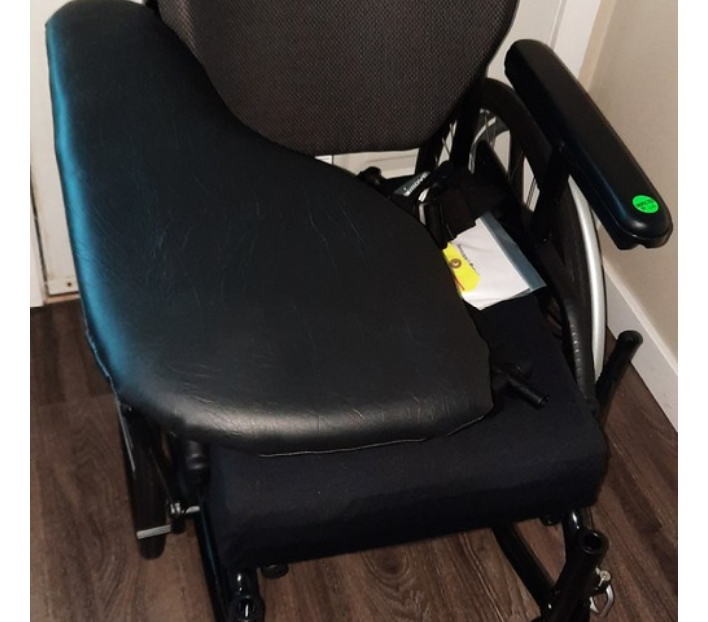 scroll, scrollTop: 214, scrollLeft: 0, axis: vertical 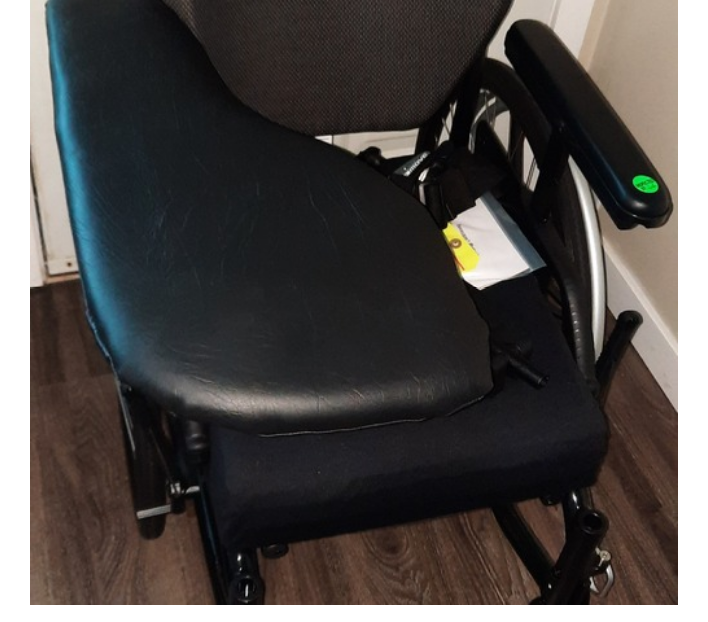 drag, startPoint x: 56, startPoint y: 251, endPoint x: 480, endPoint y: 275, distance: 424.6787 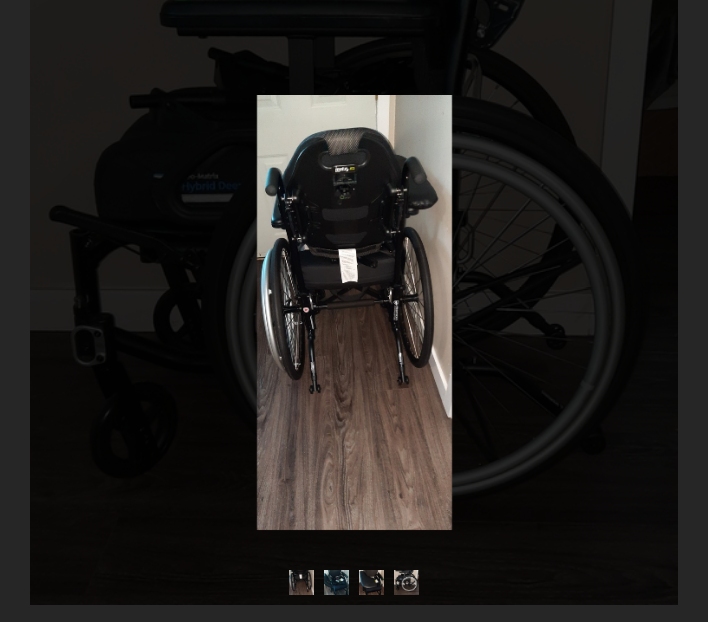 click at bounding box center (354, 312) 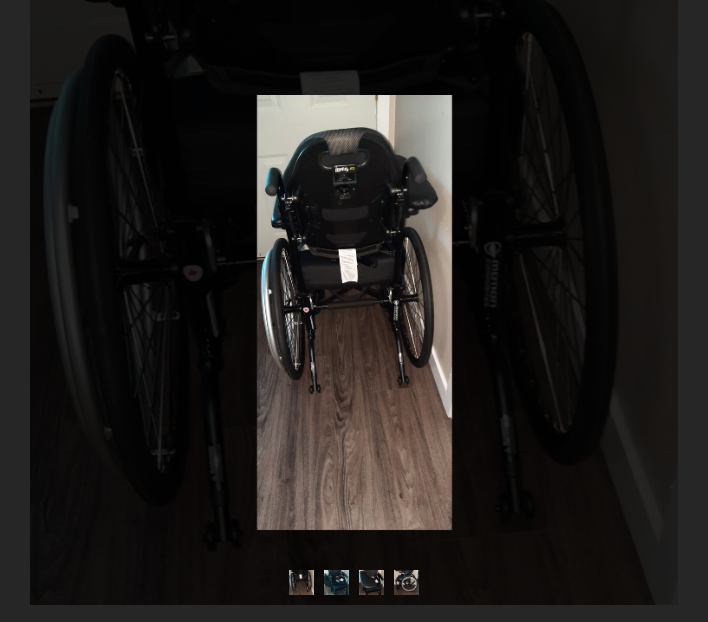 click at bounding box center (354, 312) 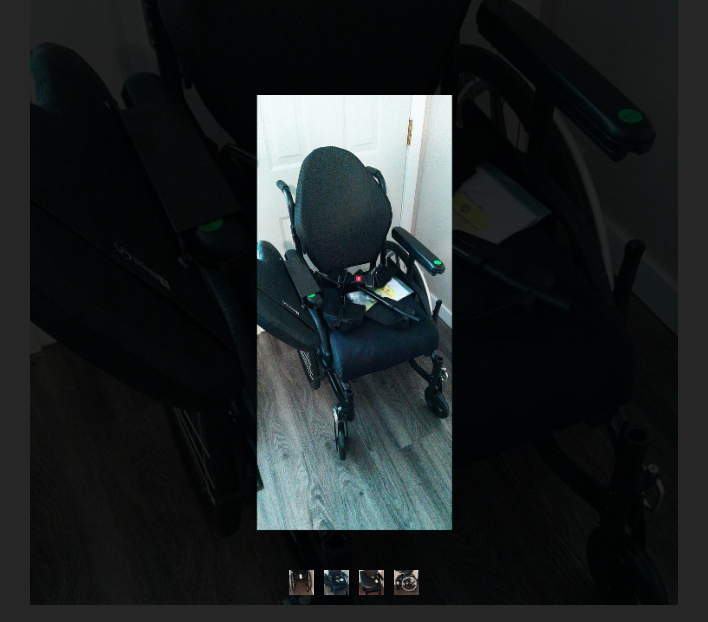click at bounding box center [371, 582] 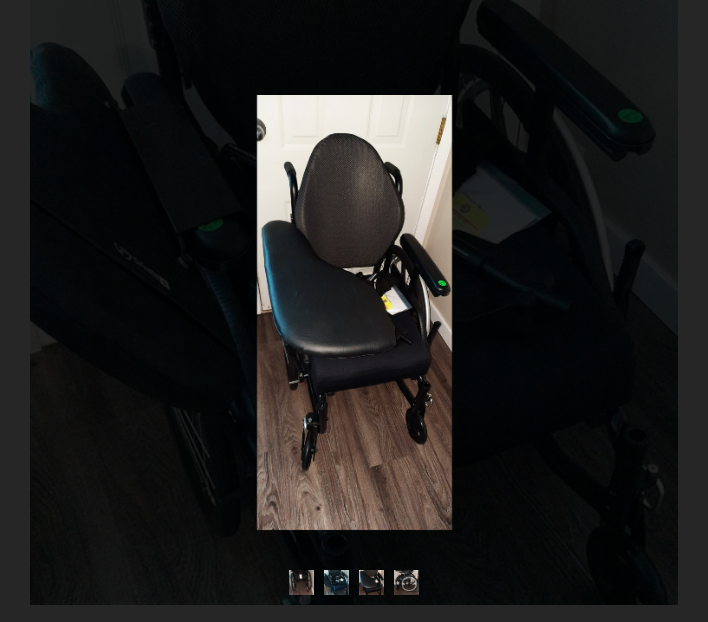 click at bounding box center [354, 311] 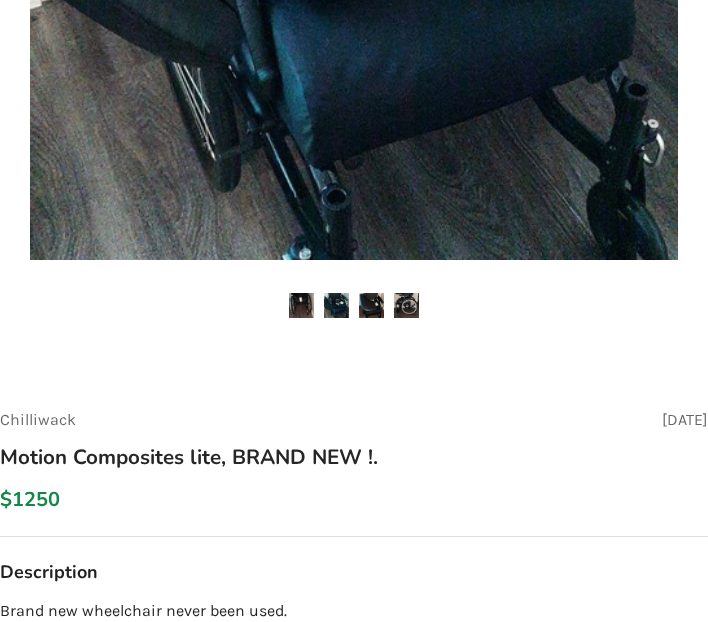 scroll, scrollTop: 0, scrollLeft: 0, axis: both 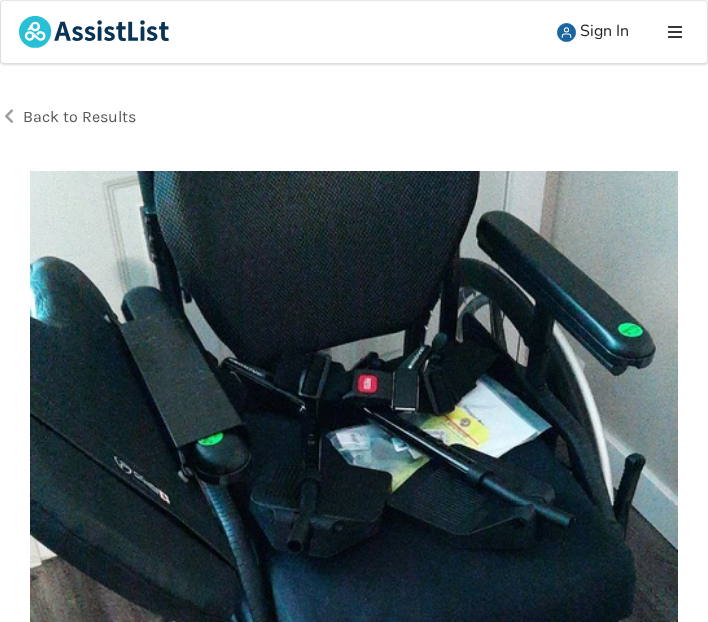 click on "Back to Results" at bounding box center (79, 116) 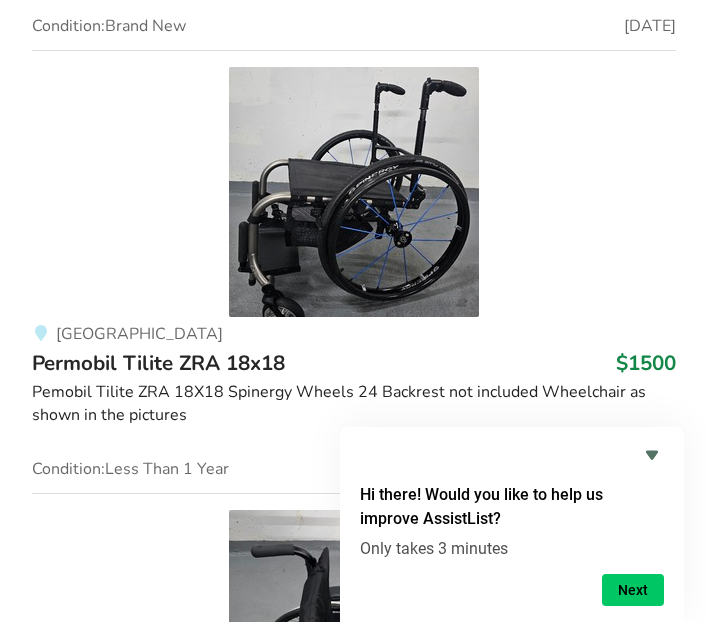 scroll, scrollTop: 44715, scrollLeft: 0, axis: vertical 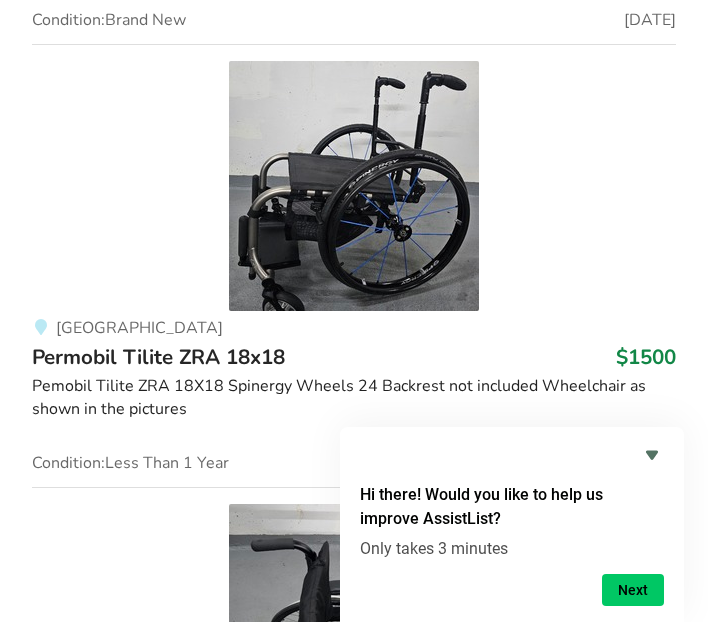 click on "Permobil Tilite ZRA 18x18" at bounding box center (158, 357) 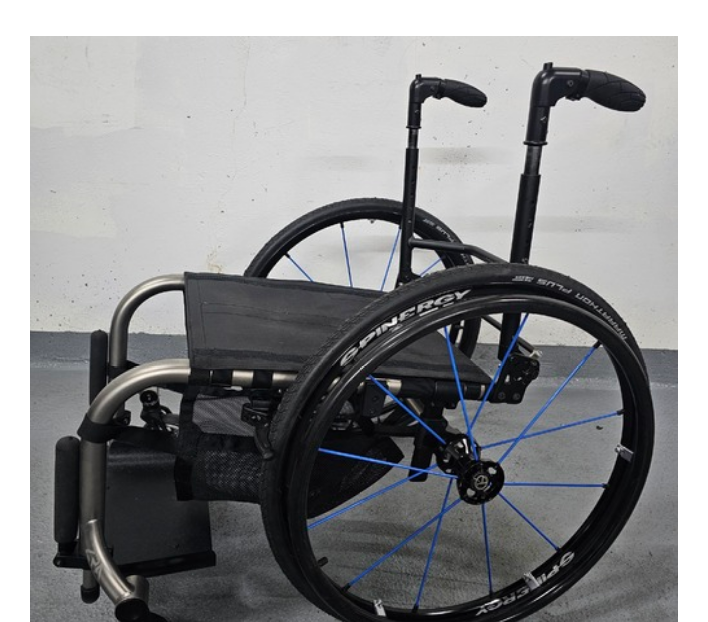 scroll, scrollTop: 146, scrollLeft: 0, axis: vertical 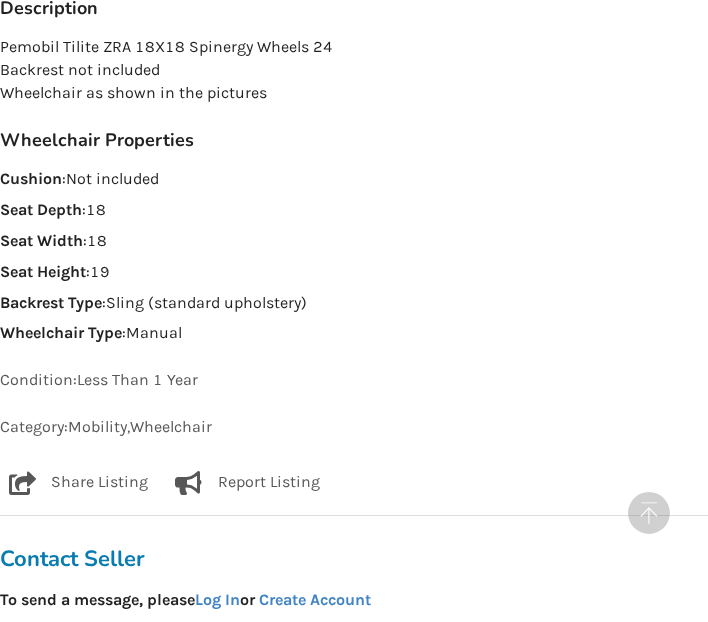 click on "Vancouver   Last Updated  Jul 06 Permobil Tilite ZRA 18x18 $1500 Vancouver  Jul 06 Permobil Tilite ZRA 18x18 $1500 Description Pemobil Tilite ZRA 18X18 Spinergy Wheels 24
Backrest not included
Wheelchair as shown in the pictures Wheelchair Properties Cushion :  Not included Seat Depth :  18 Seat Width :  18 Seat Height :  19 Backrest Type :  Sling (standard upholstery) Wheelchair Type :  Manual Condition:  Less Than 1 Year Category:  Mobility ,  Wheelchair Share Listing Facebook Twitter Email Report Listing" at bounding box center (354, -232) 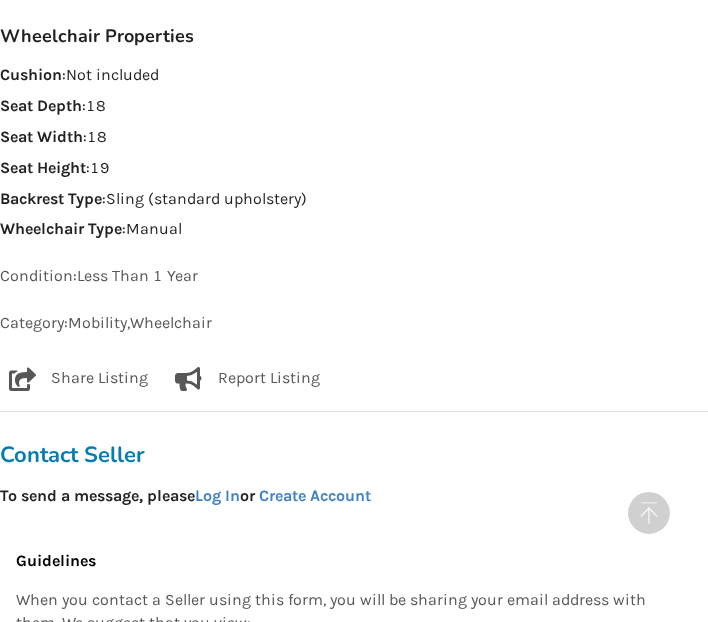 scroll, scrollTop: 1239, scrollLeft: 0, axis: vertical 